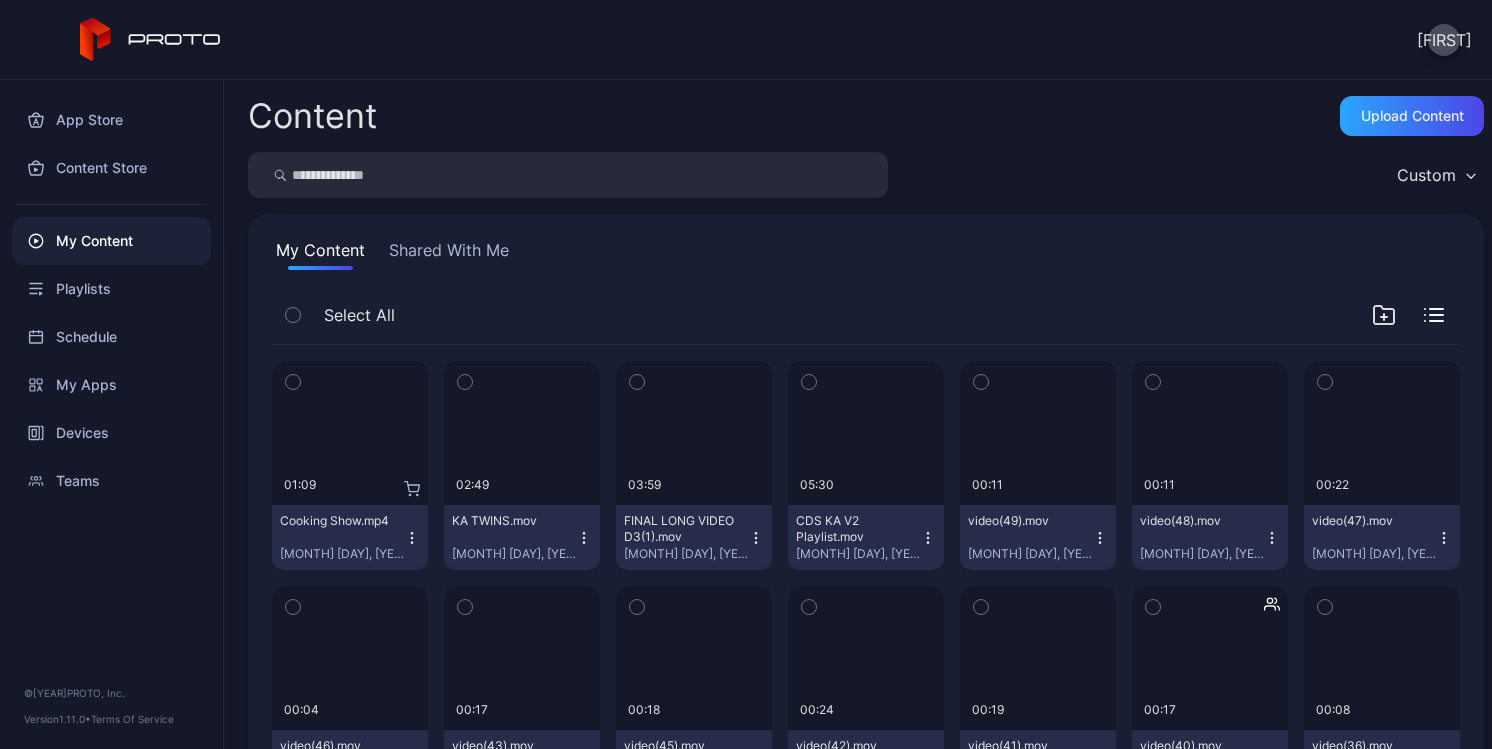 scroll, scrollTop: 0, scrollLeft: 0, axis: both 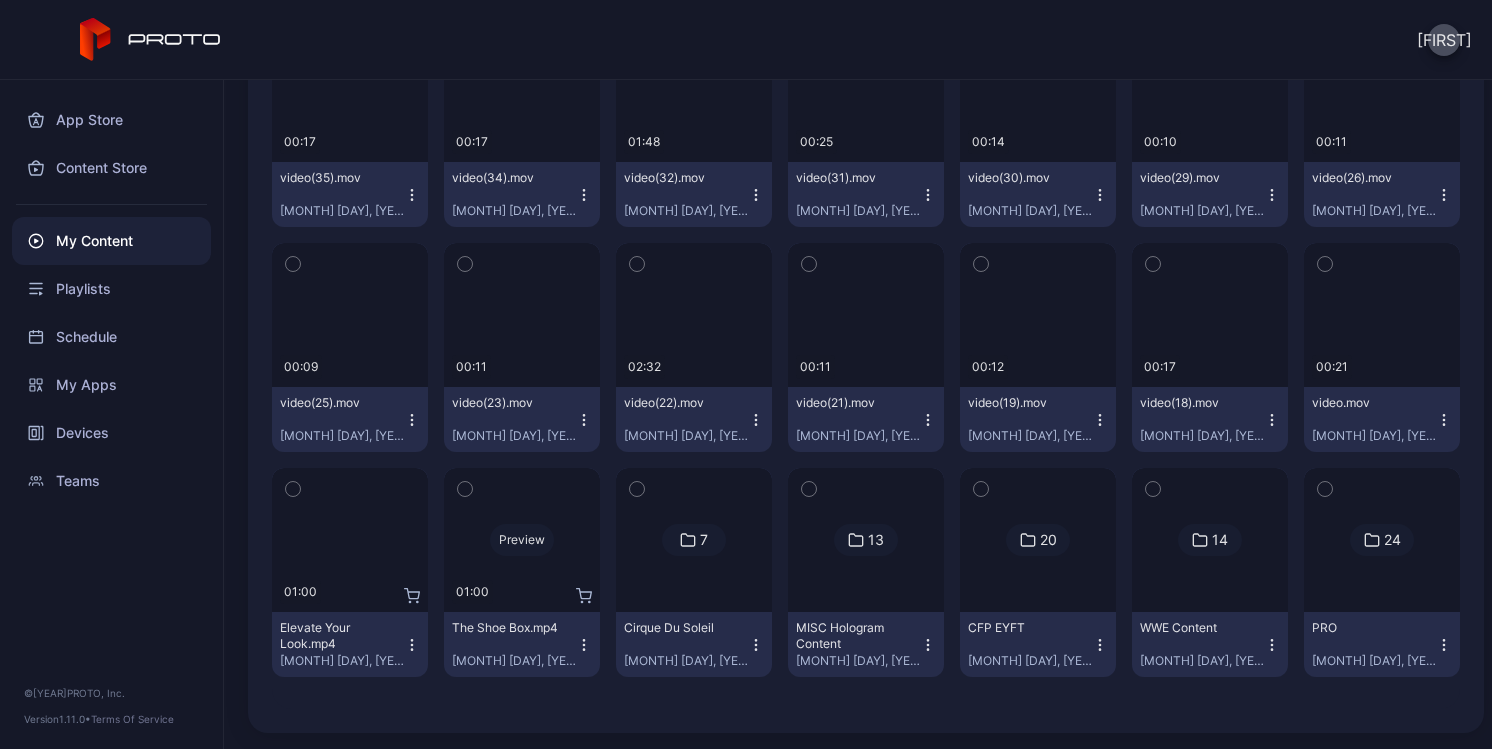 click on "Preview" at bounding box center (522, 540) 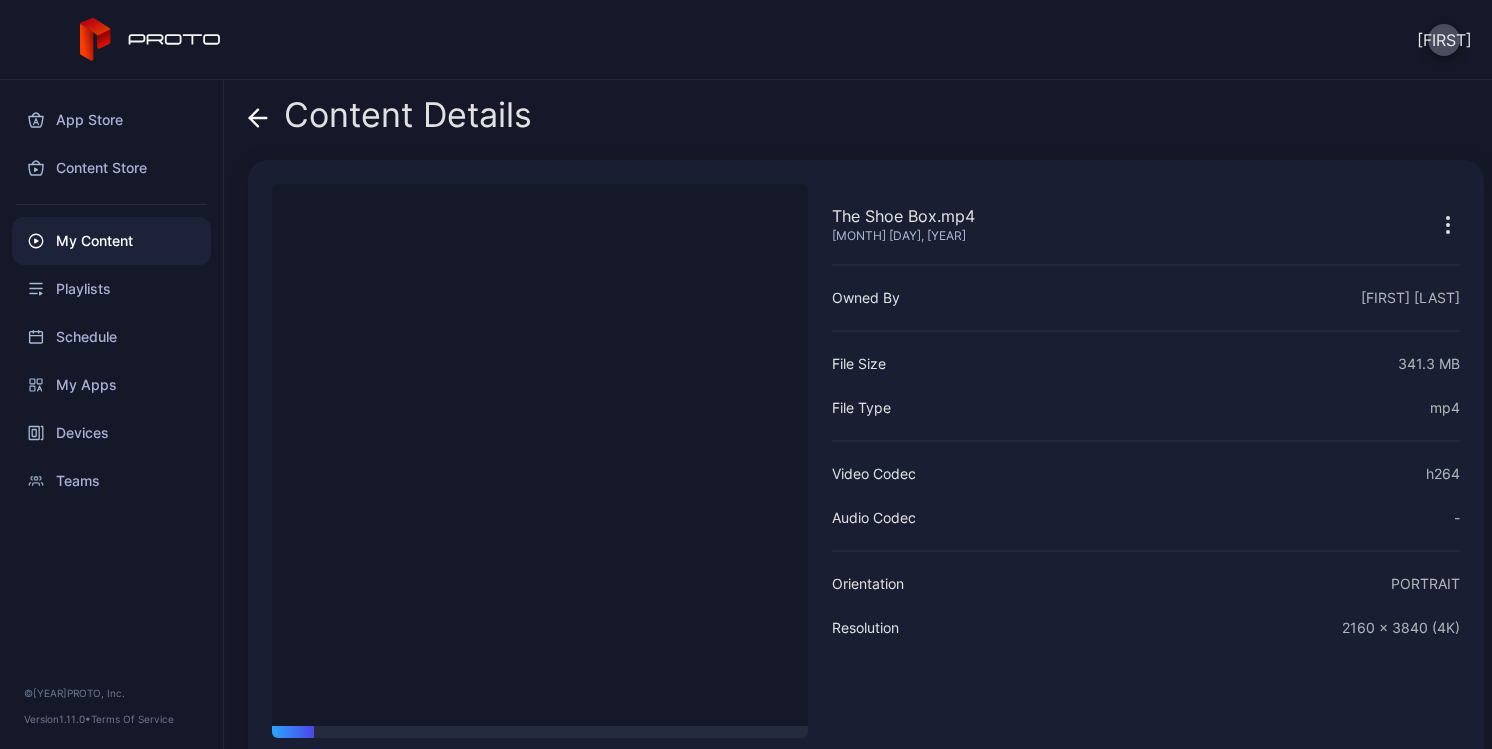 click on "My Content" at bounding box center [111, 241] 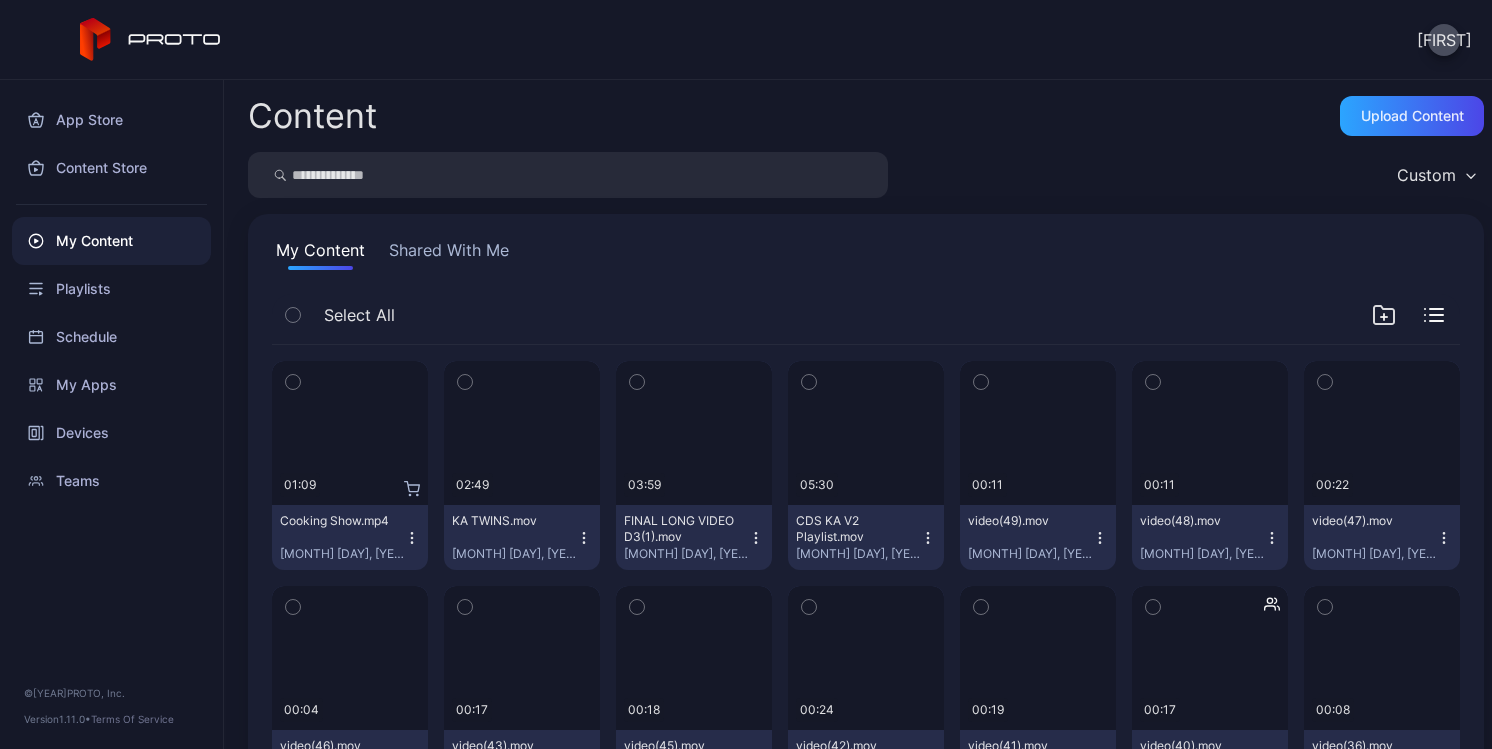 scroll, scrollTop: 793, scrollLeft: 0, axis: vertical 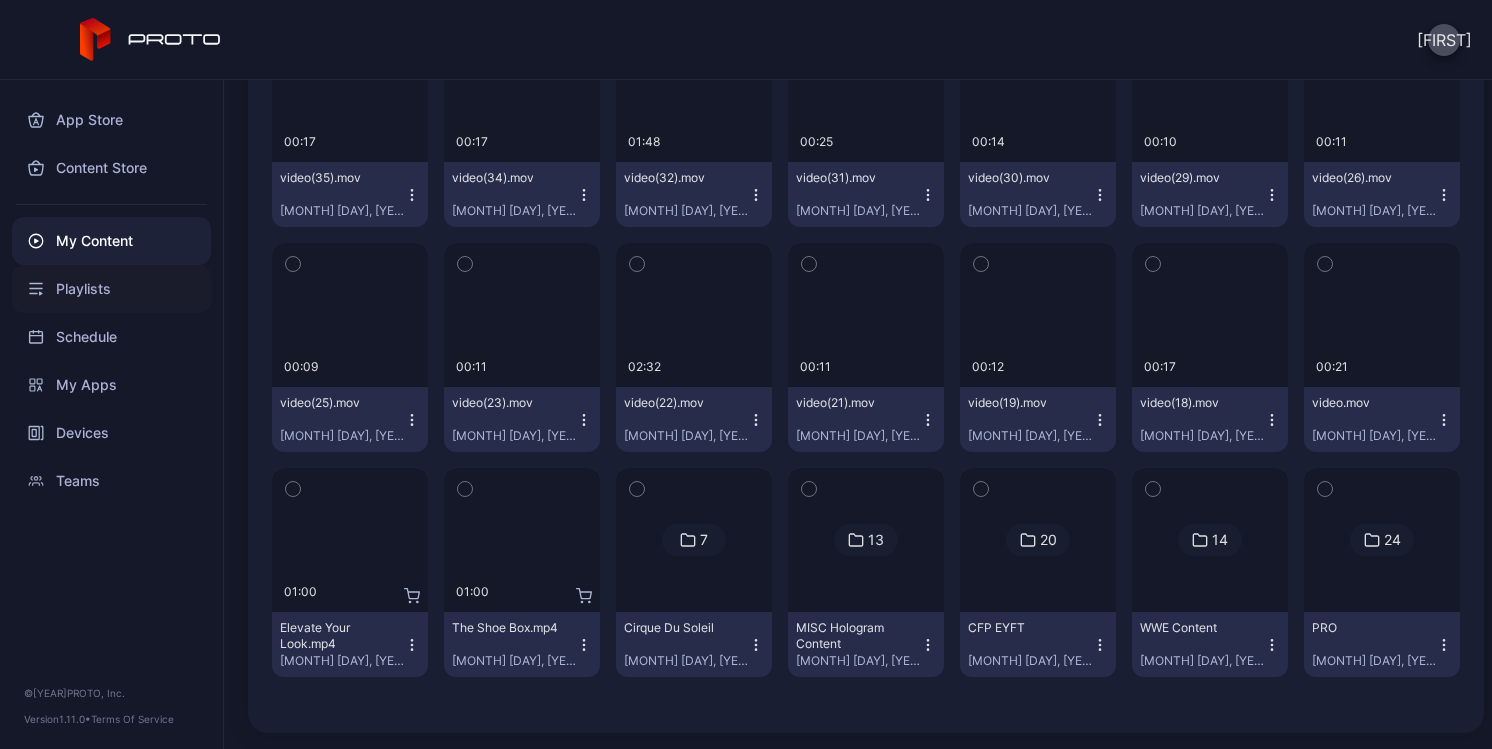 click on "Playlists" at bounding box center (111, 289) 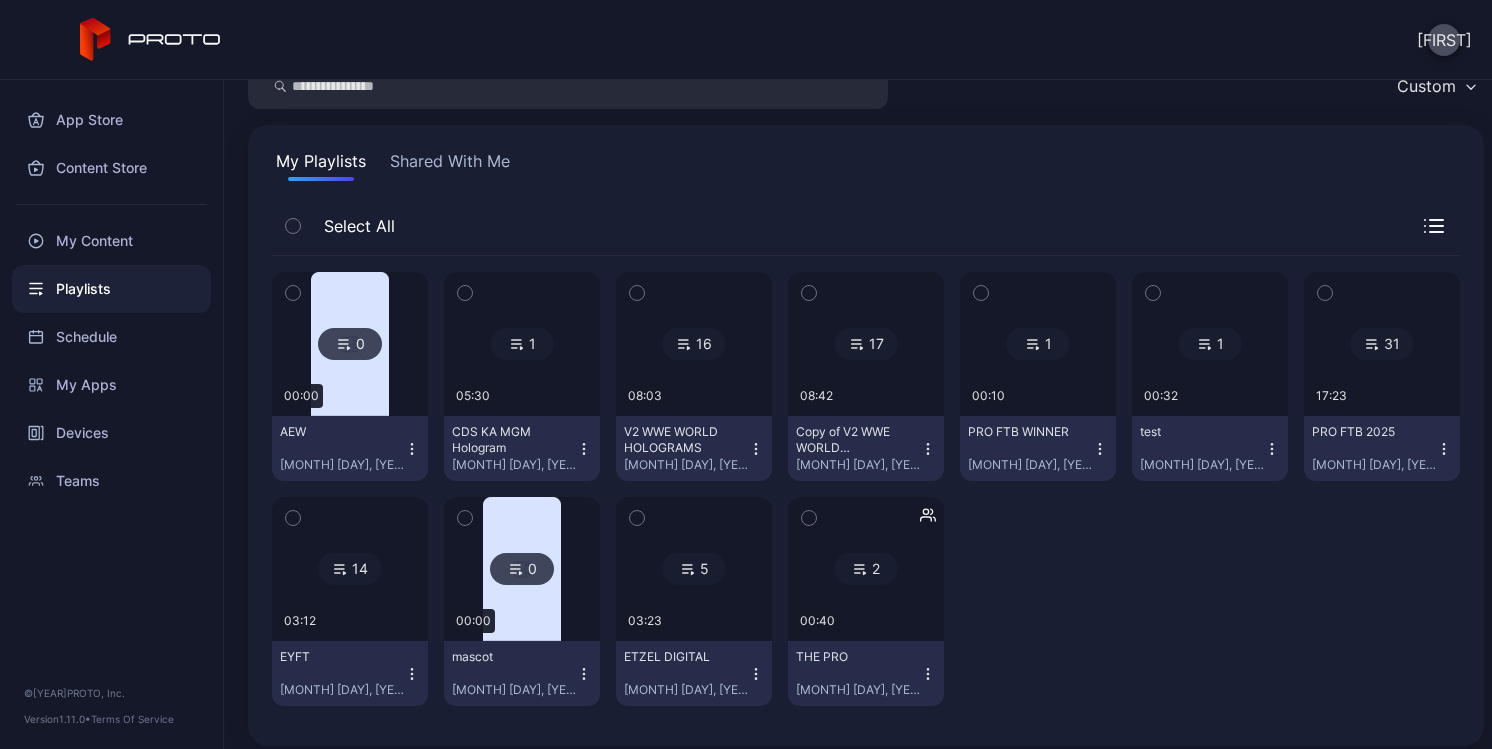 scroll, scrollTop: 102, scrollLeft: 0, axis: vertical 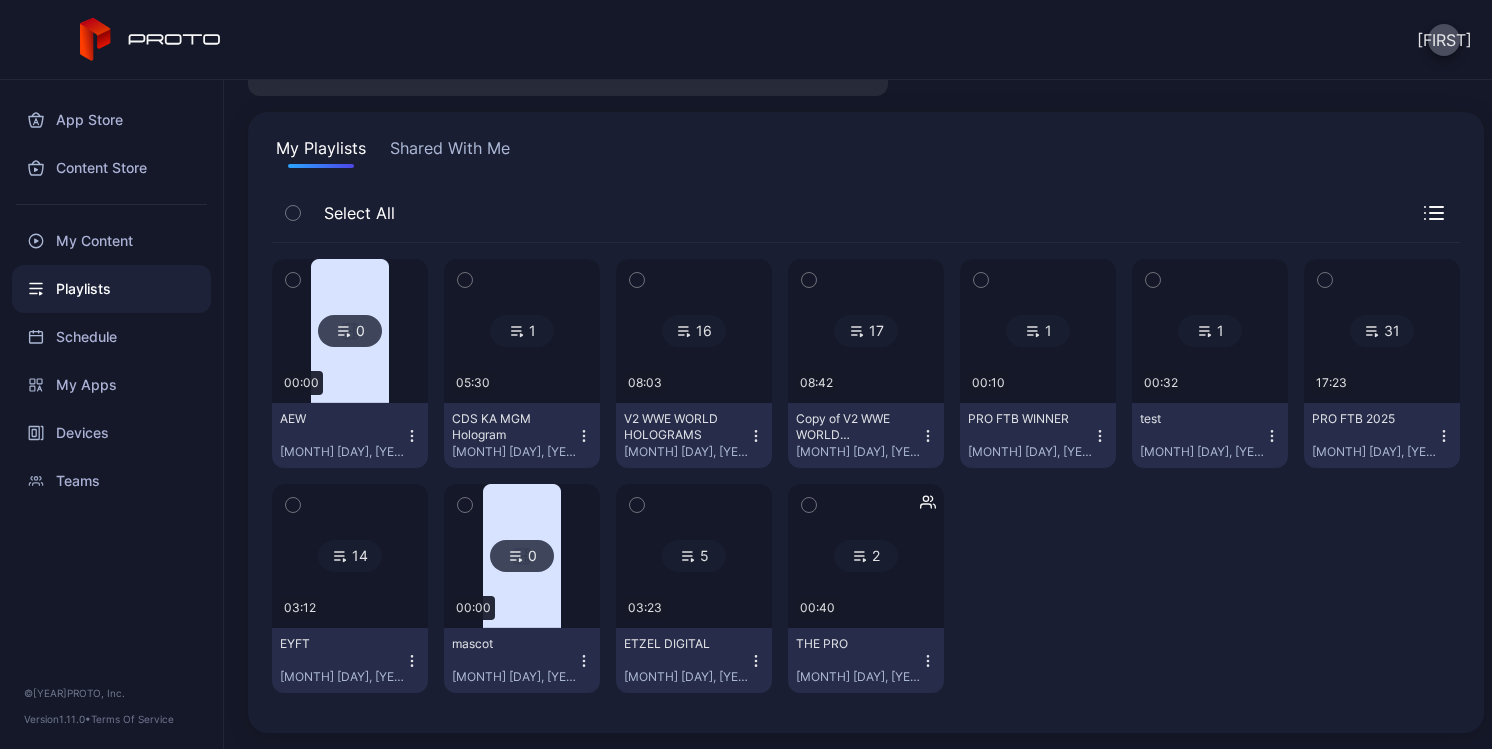 click at bounding box center (350, 331) 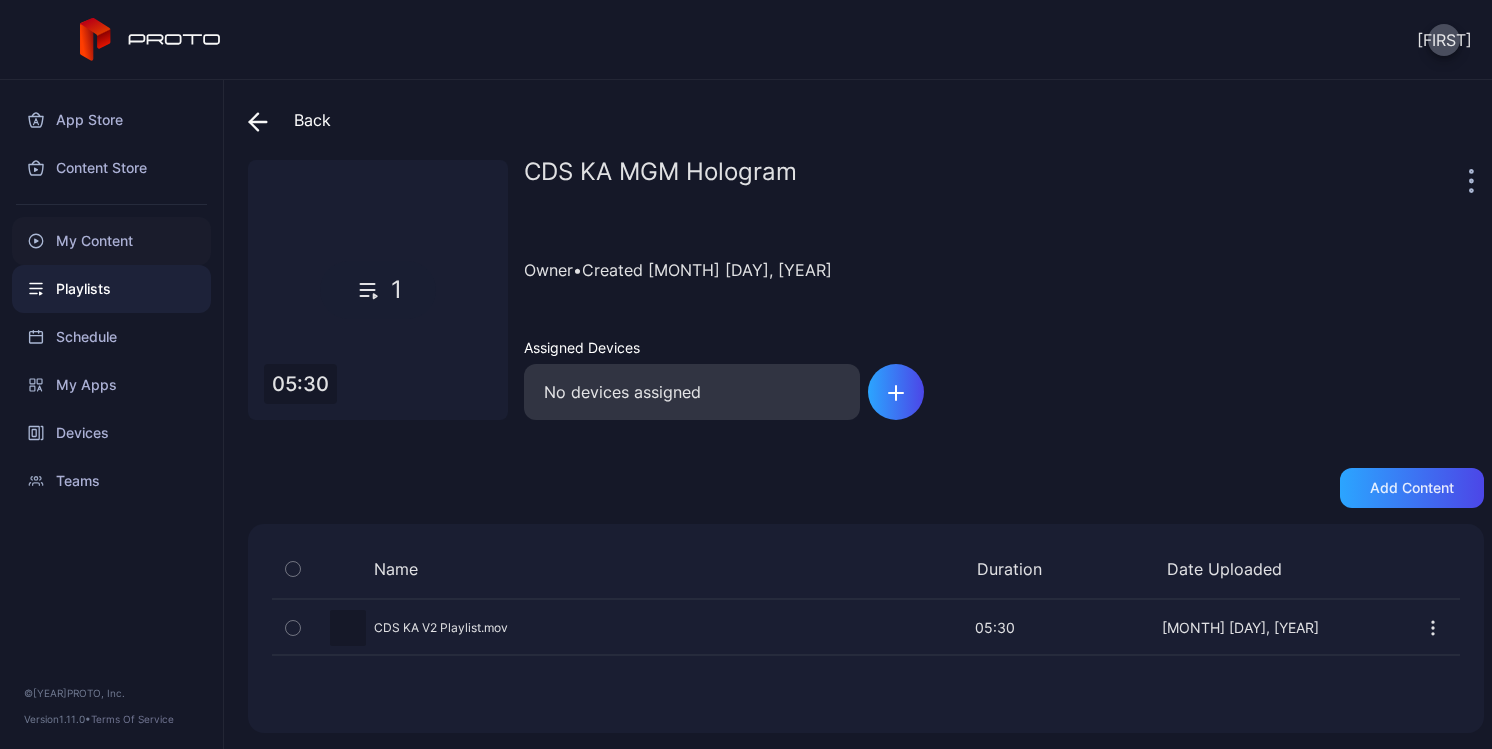 click on "My Content" at bounding box center [111, 241] 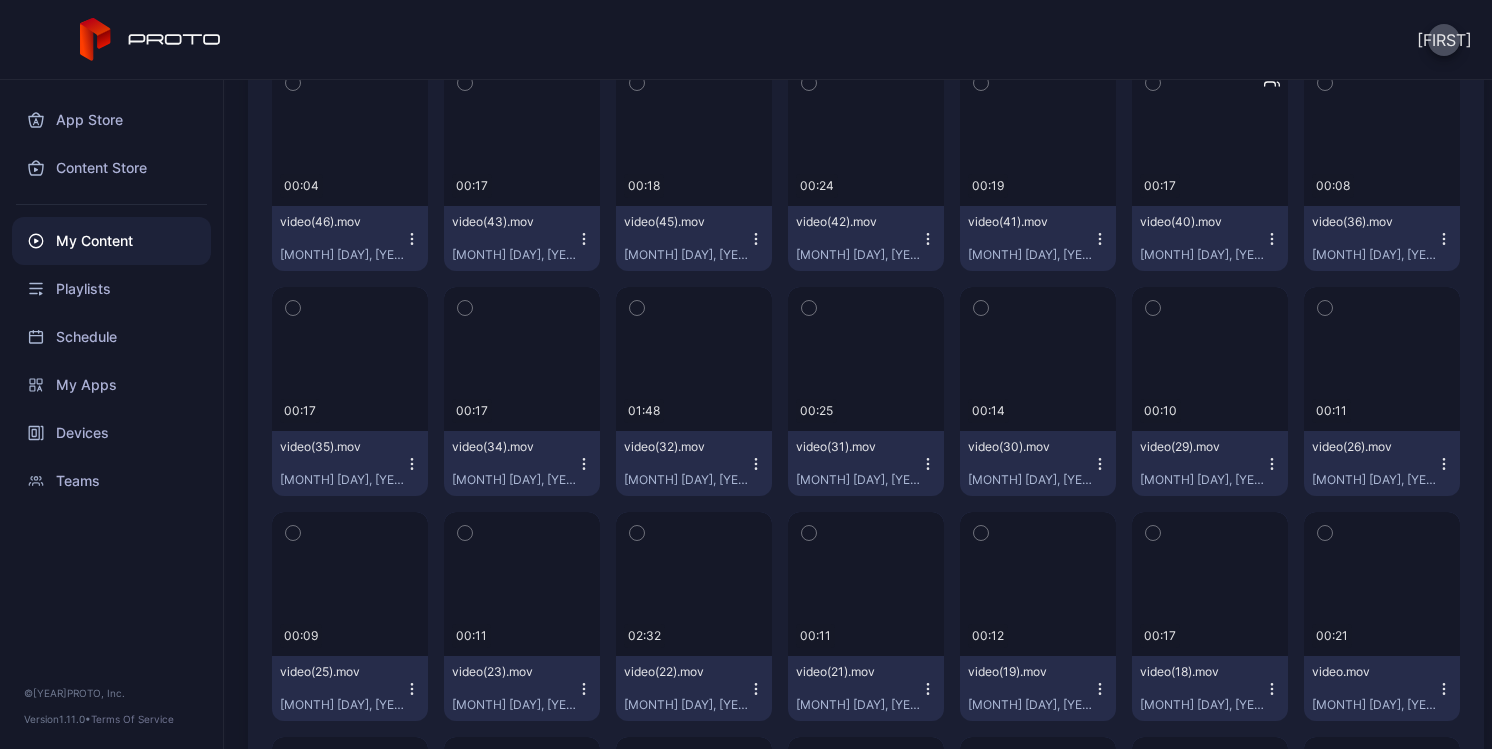 scroll, scrollTop: 0, scrollLeft: 0, axis: both 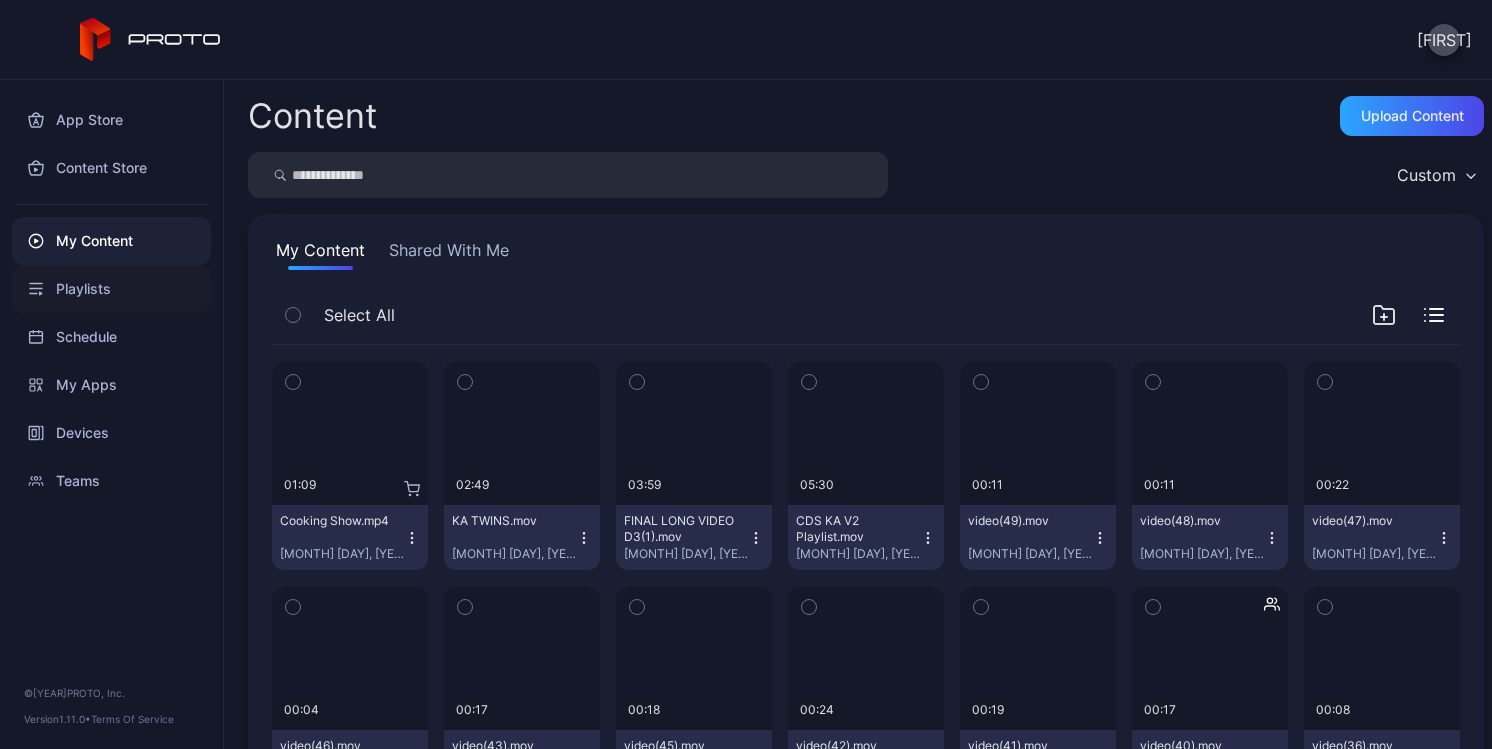 click on "Playlists" at bounding box center [111, 289] 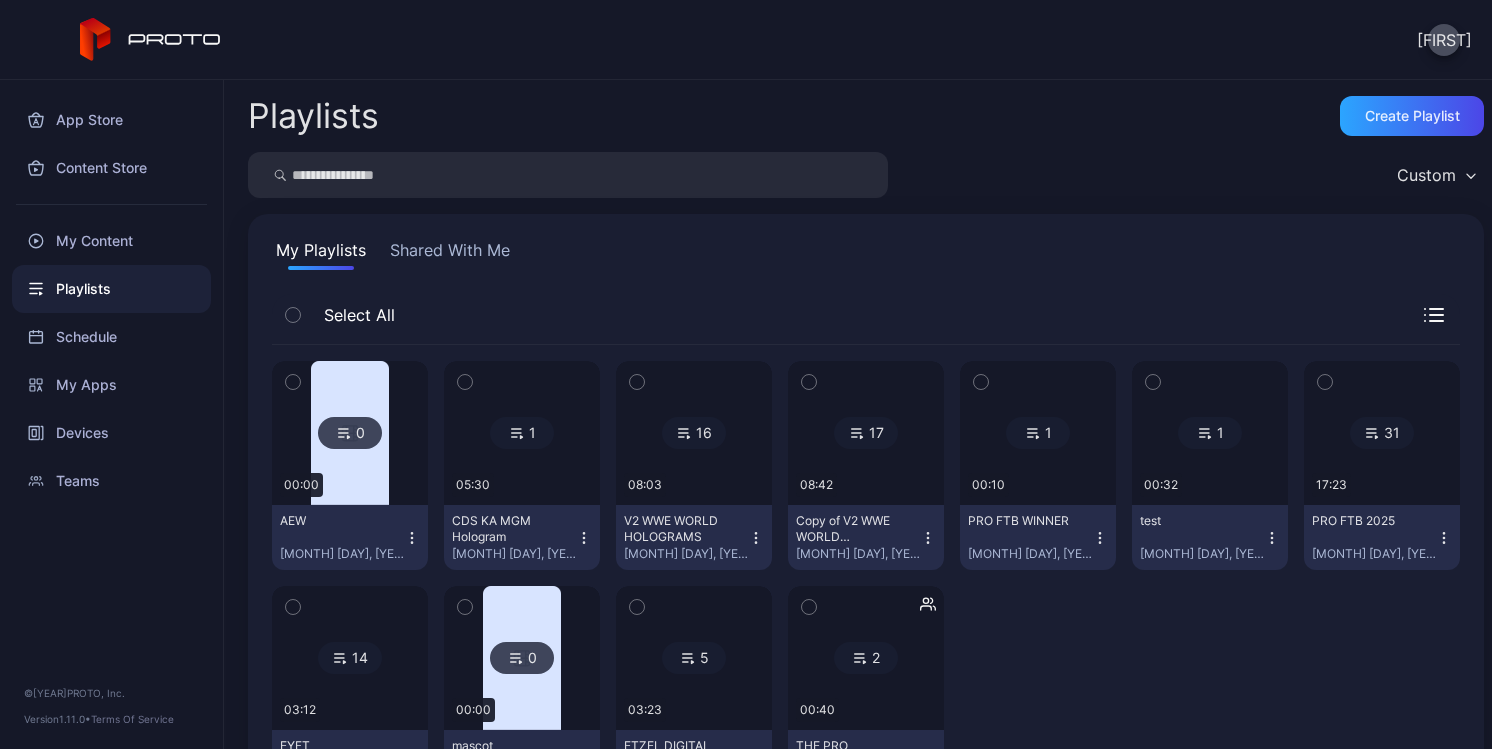 scroll, scrollTop: 102, scrollLeft: 0, axis: vertical 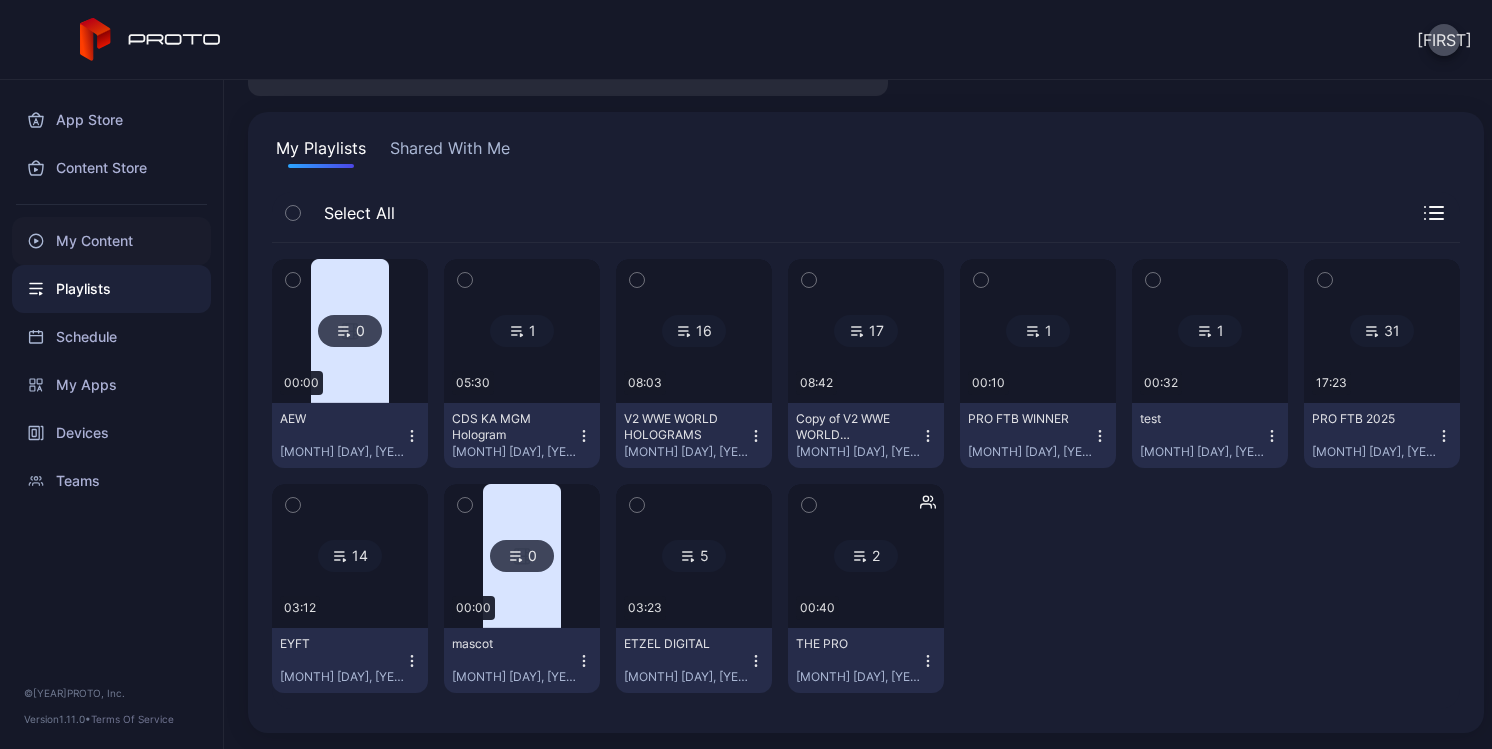 click on "My Content" at bounding box center [111, 241] 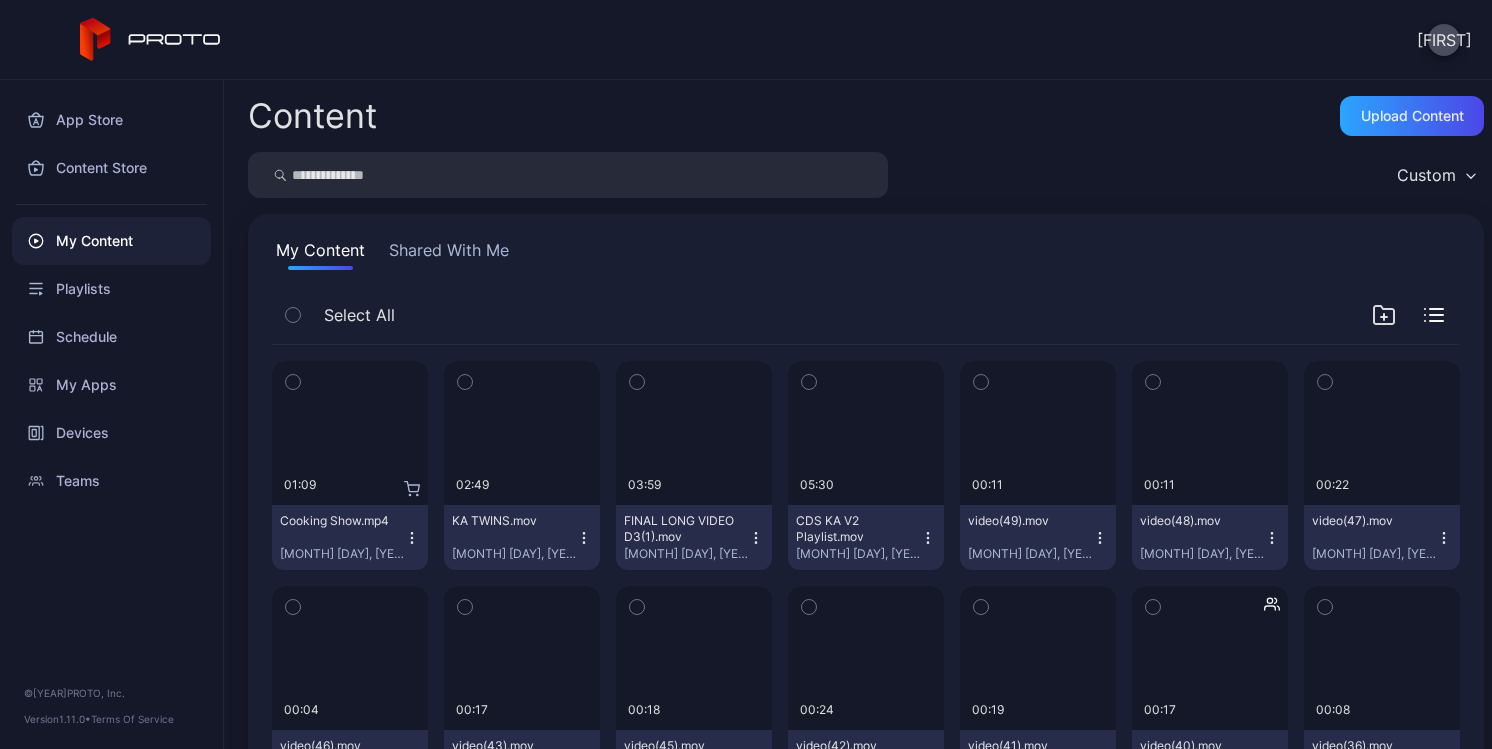 click on "Shared With Me" at bounding box center [449, 254] 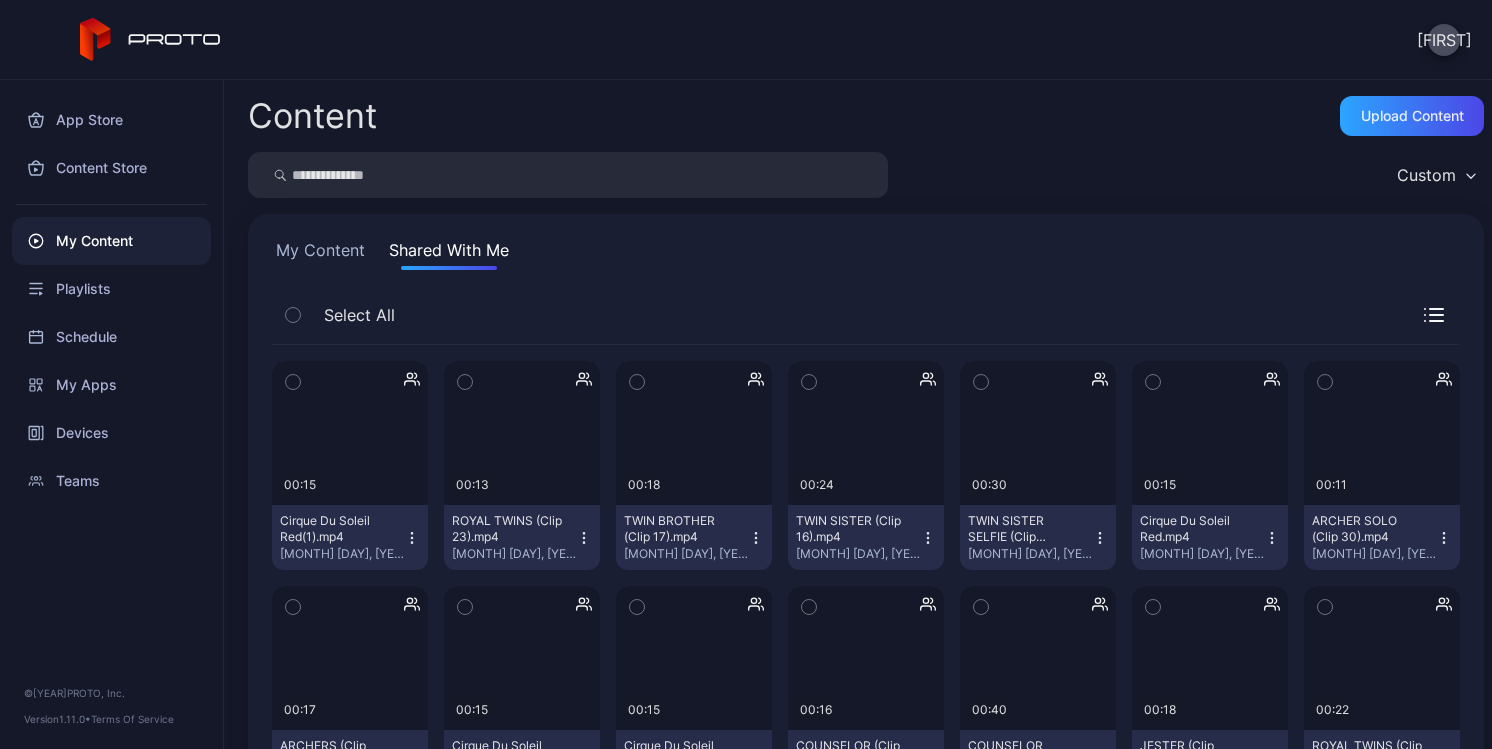 click on "My Content" at bounding box center (320, 254) 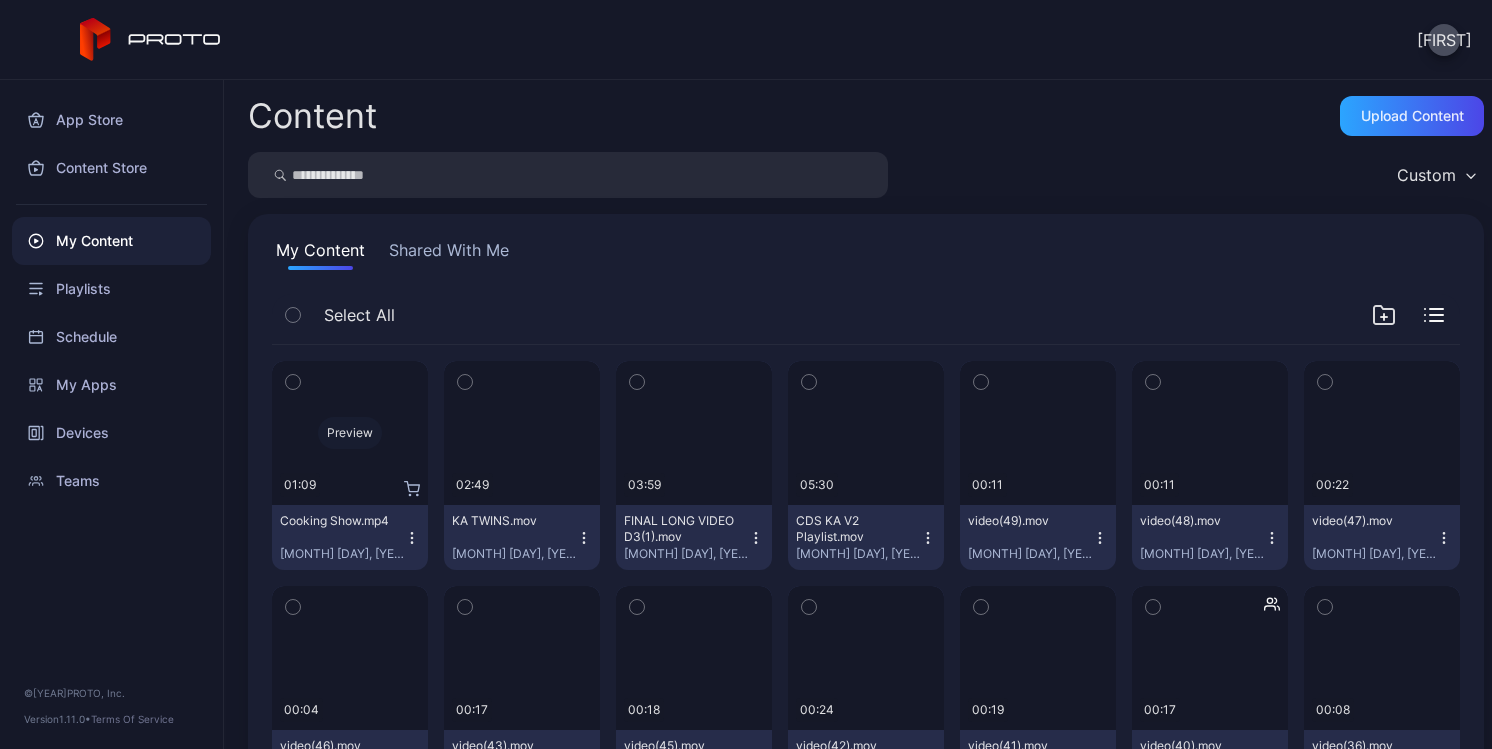 click on "Preview" at bounding box center [350, 433] 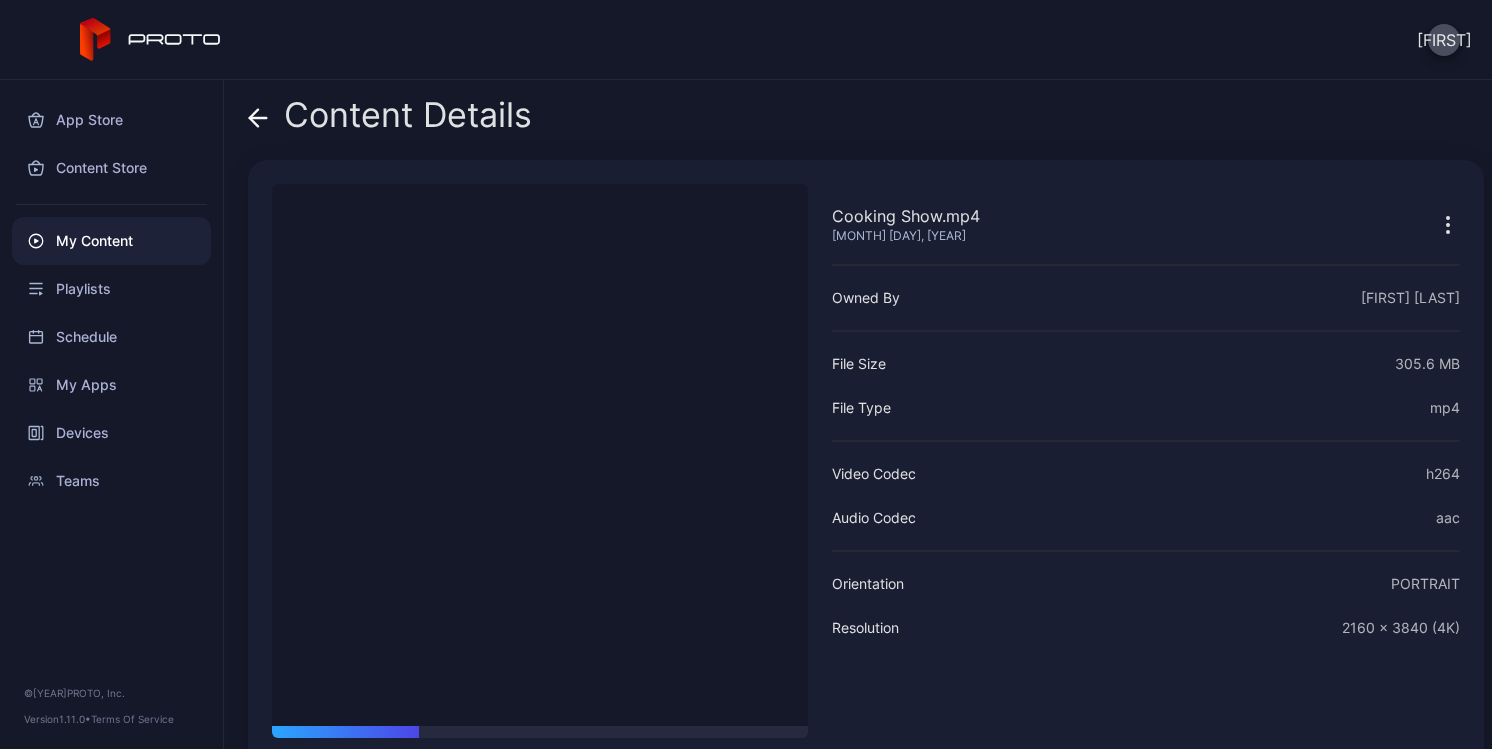 click at bounding box center [1448, 225] 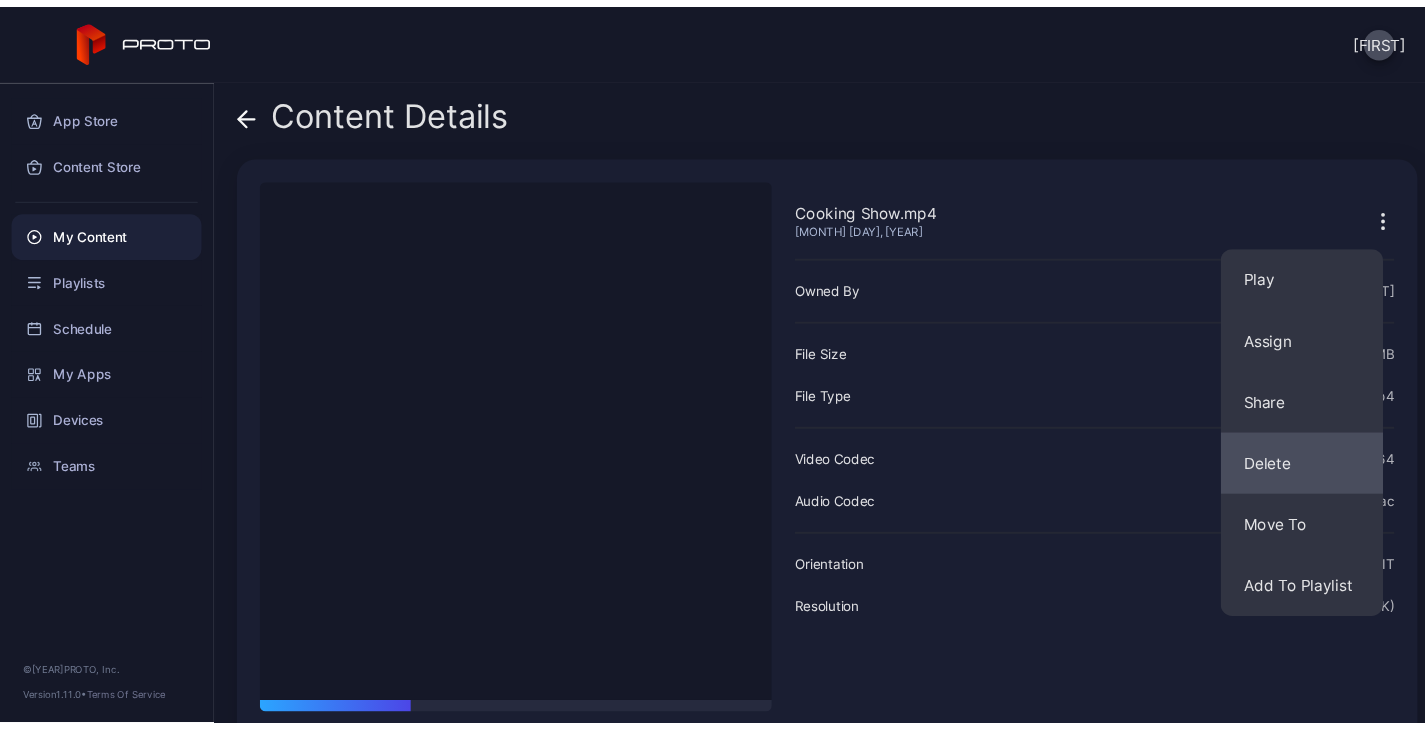 scroll, scrollTop: 77, scrollLeft: 0, axis: vertical 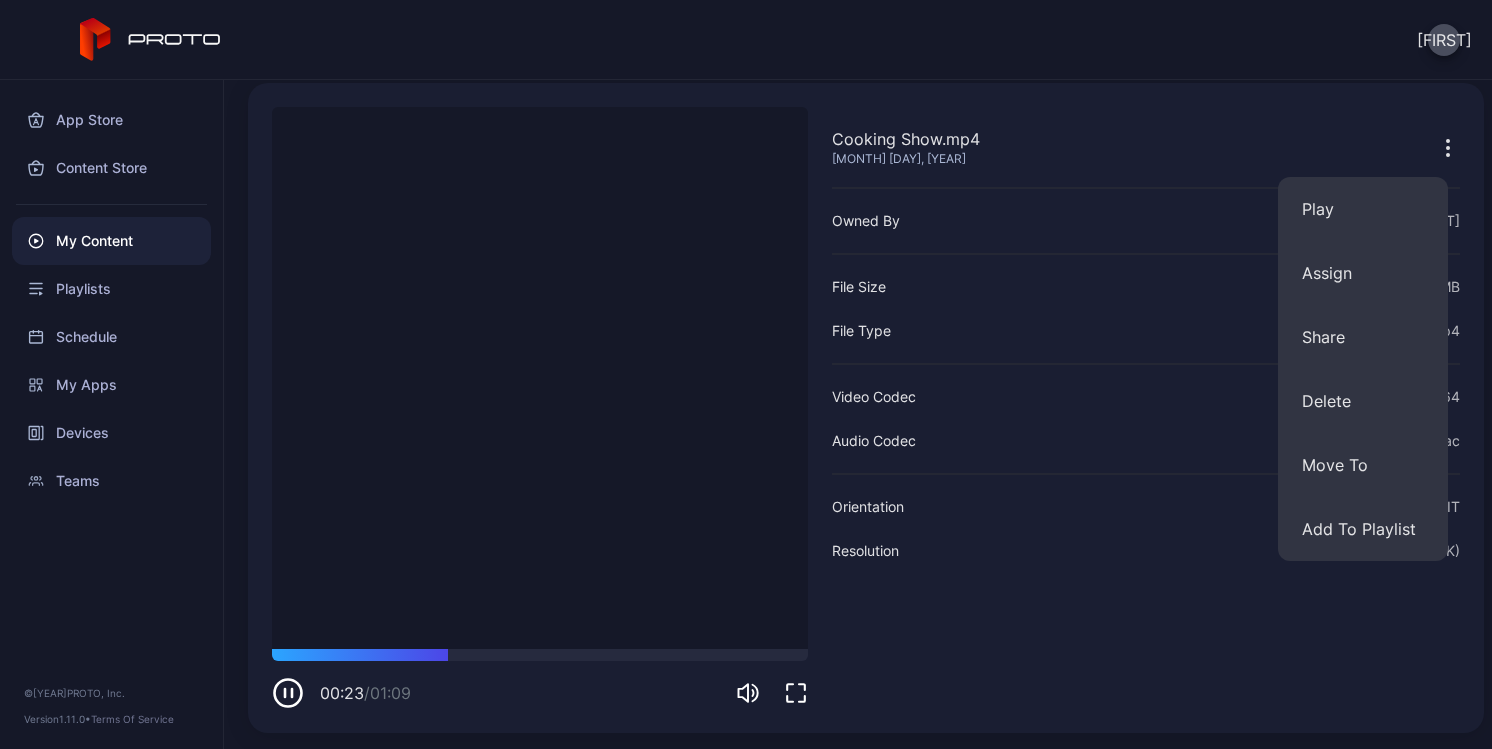 click on "S" at bounding box center [746, 40] 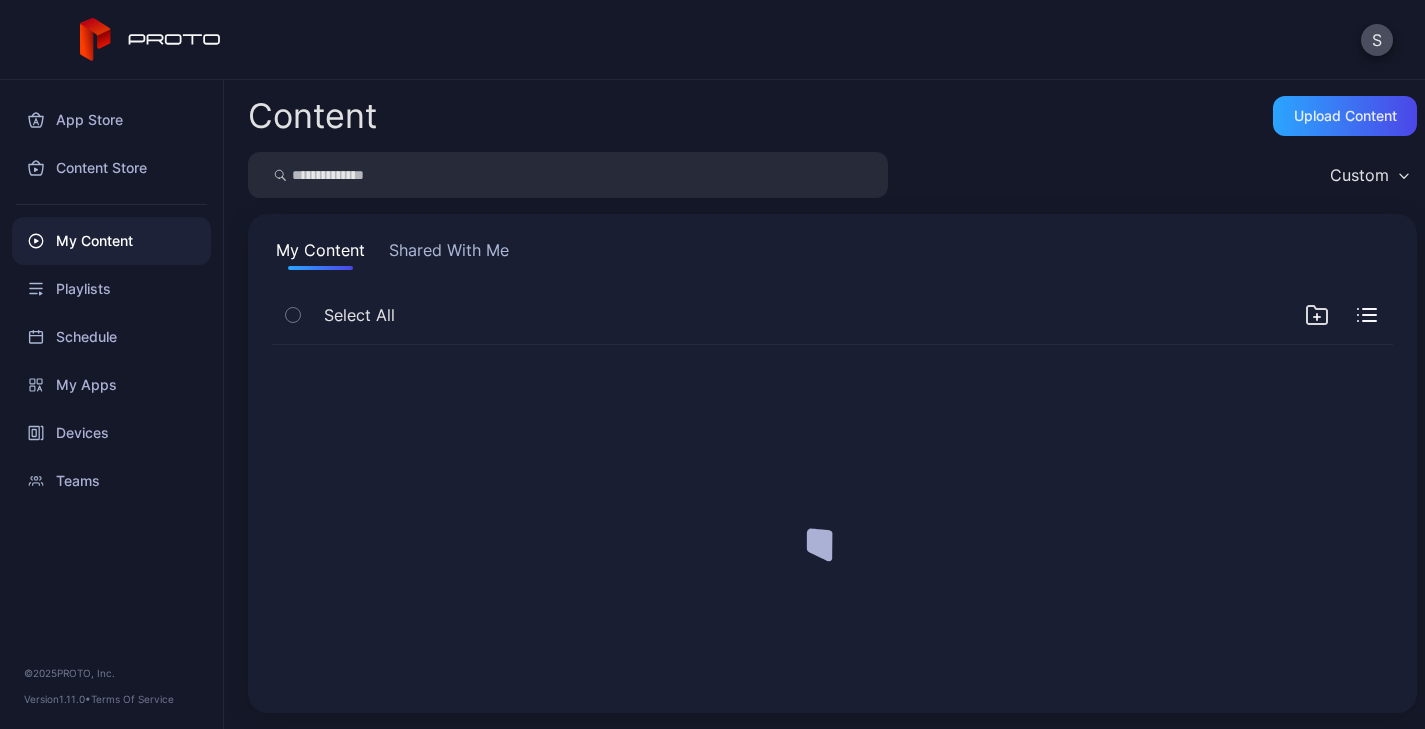 scroll, scrollTop: 0, scrollLeft: 0, axis: both 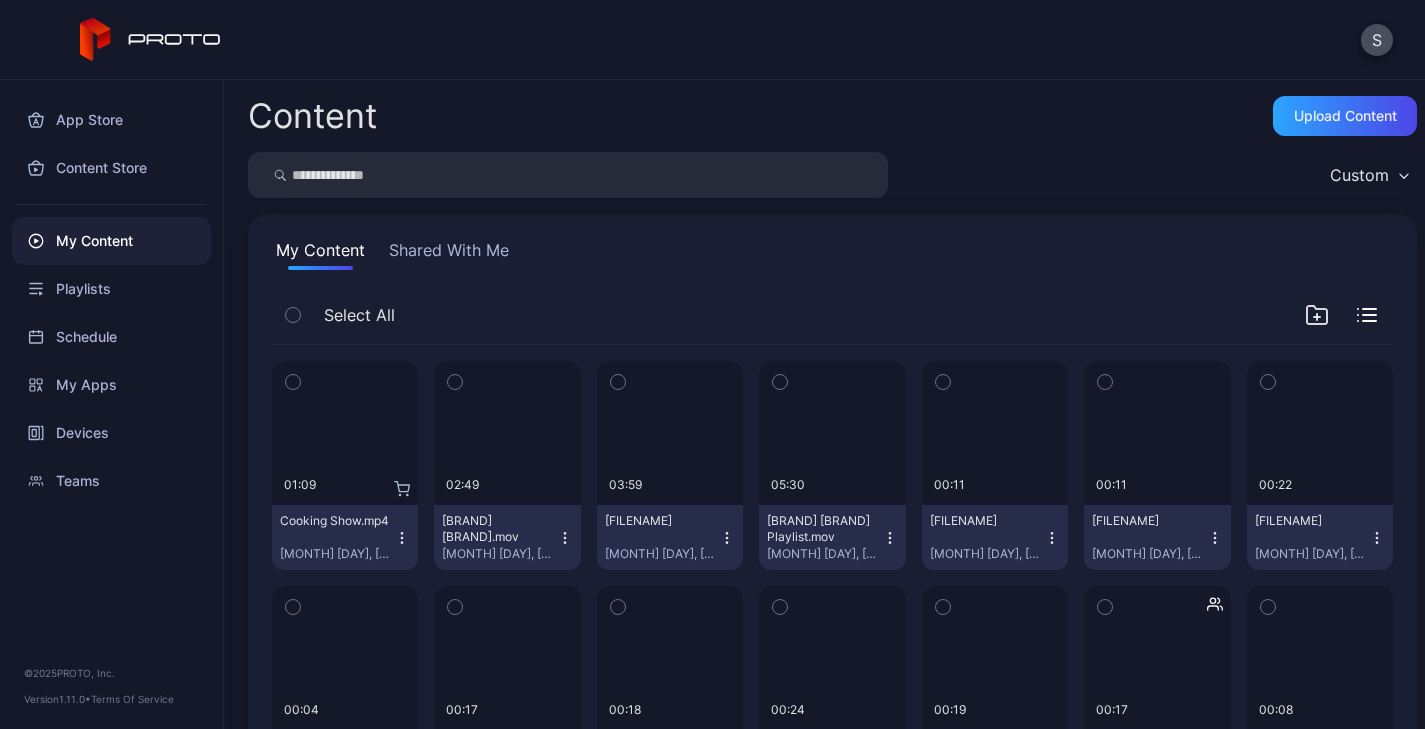 click on "Shared With Me" at bounding box center (449, 254) 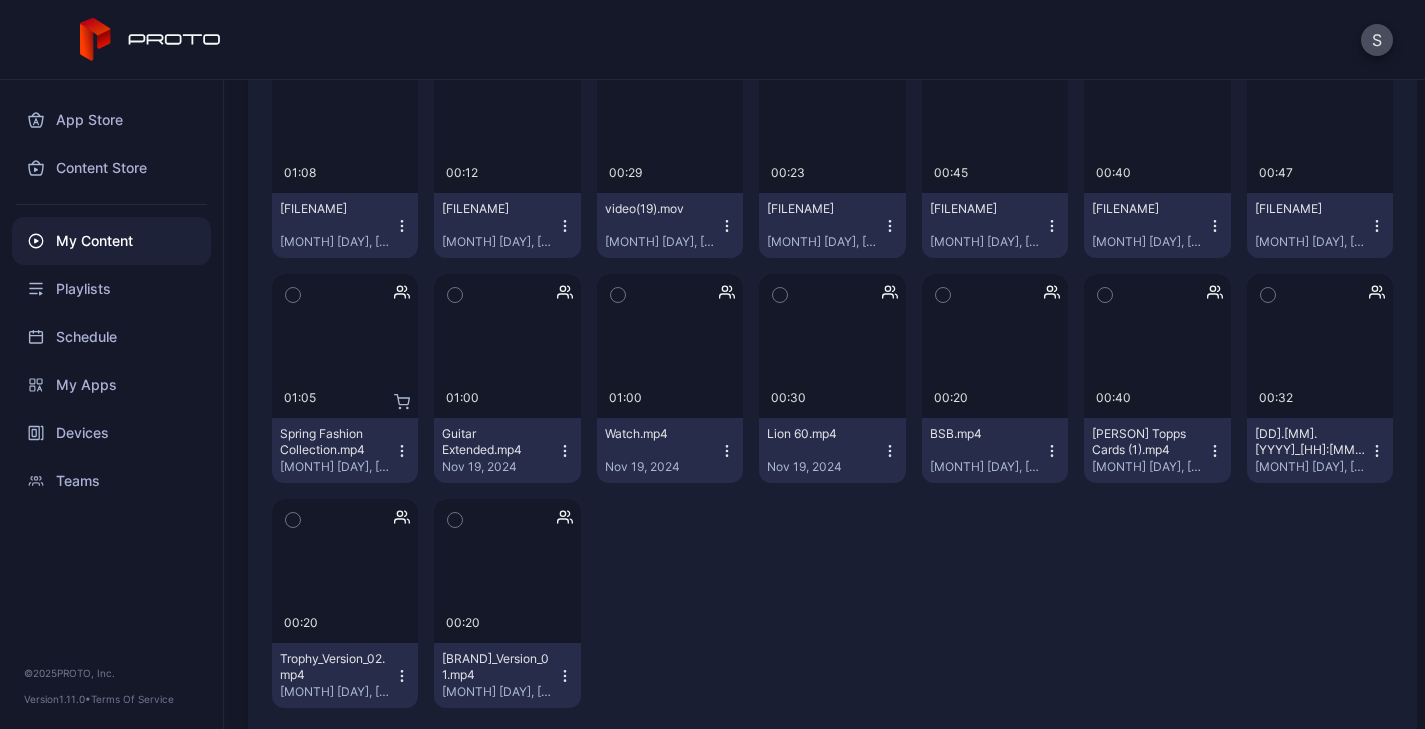 scroll, scrollTop: 1922, scrollLeft: 0, axis: vertical 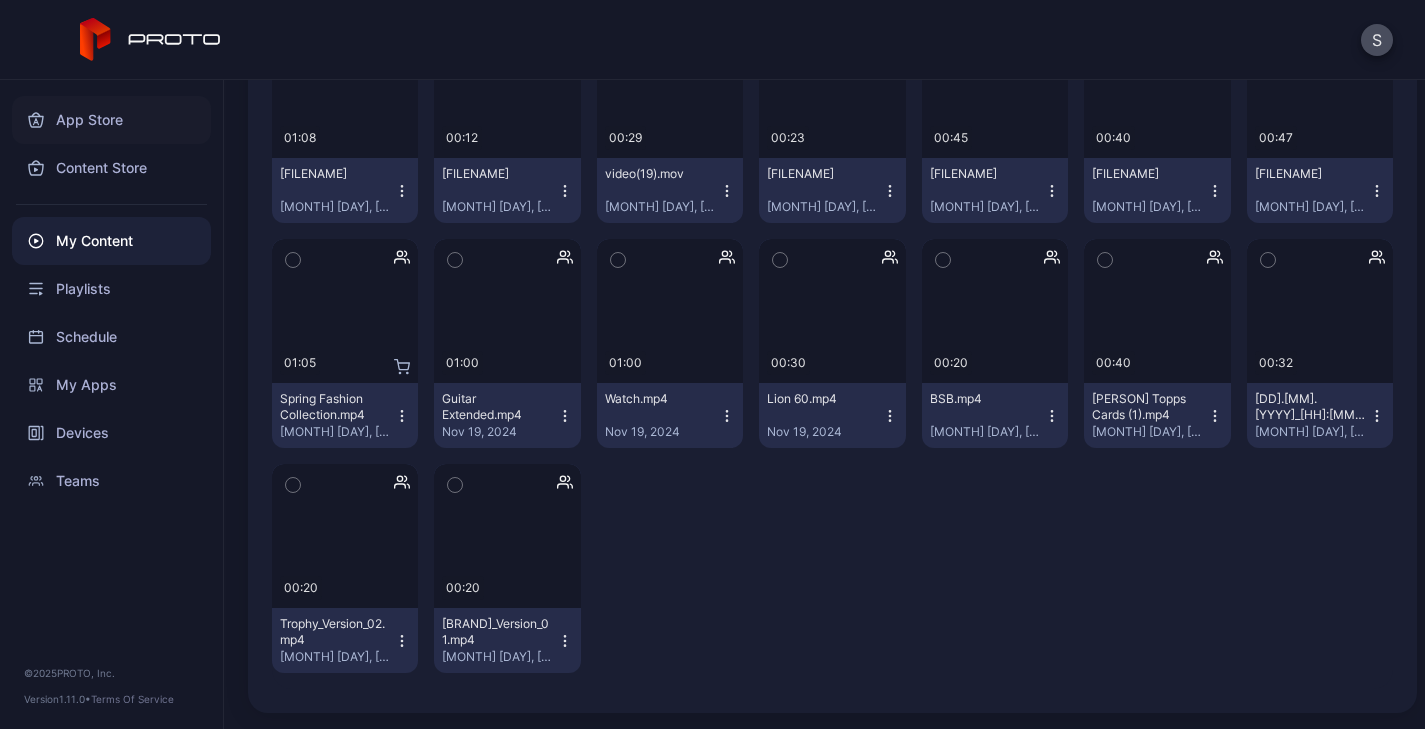 click on "App Store" at bounding box center (111, 120) 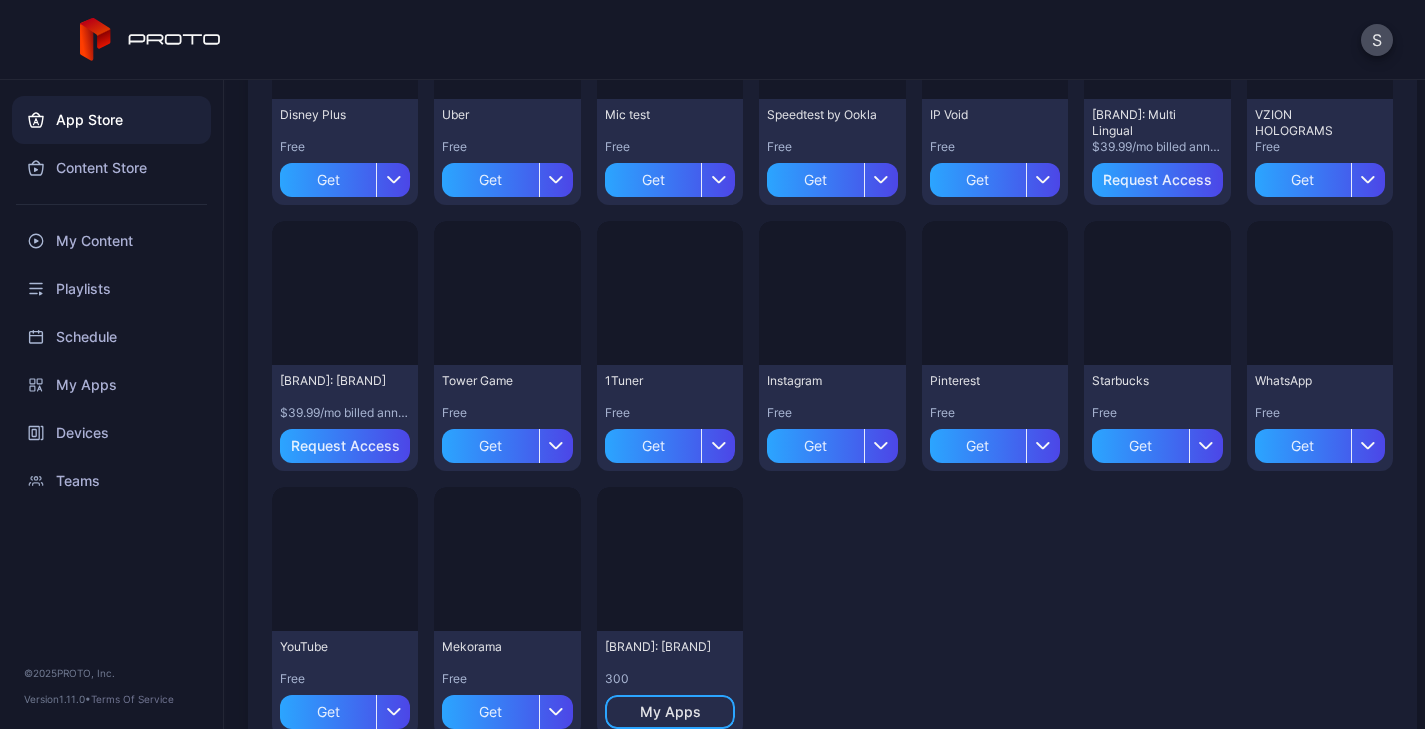 scroll, scrollTop: 660, scrollLeft: 0, axis: vertical 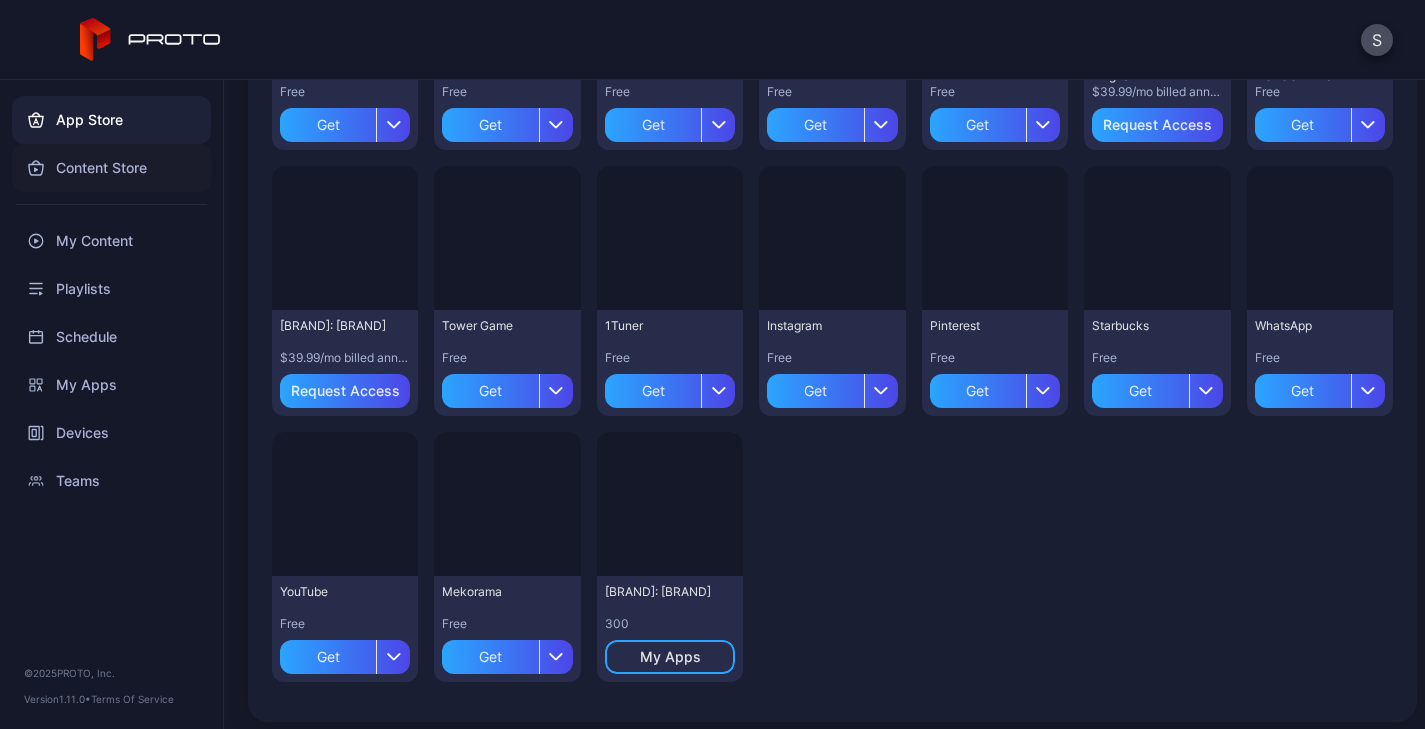 click on "Content Store" at bounding box center [111, 168] 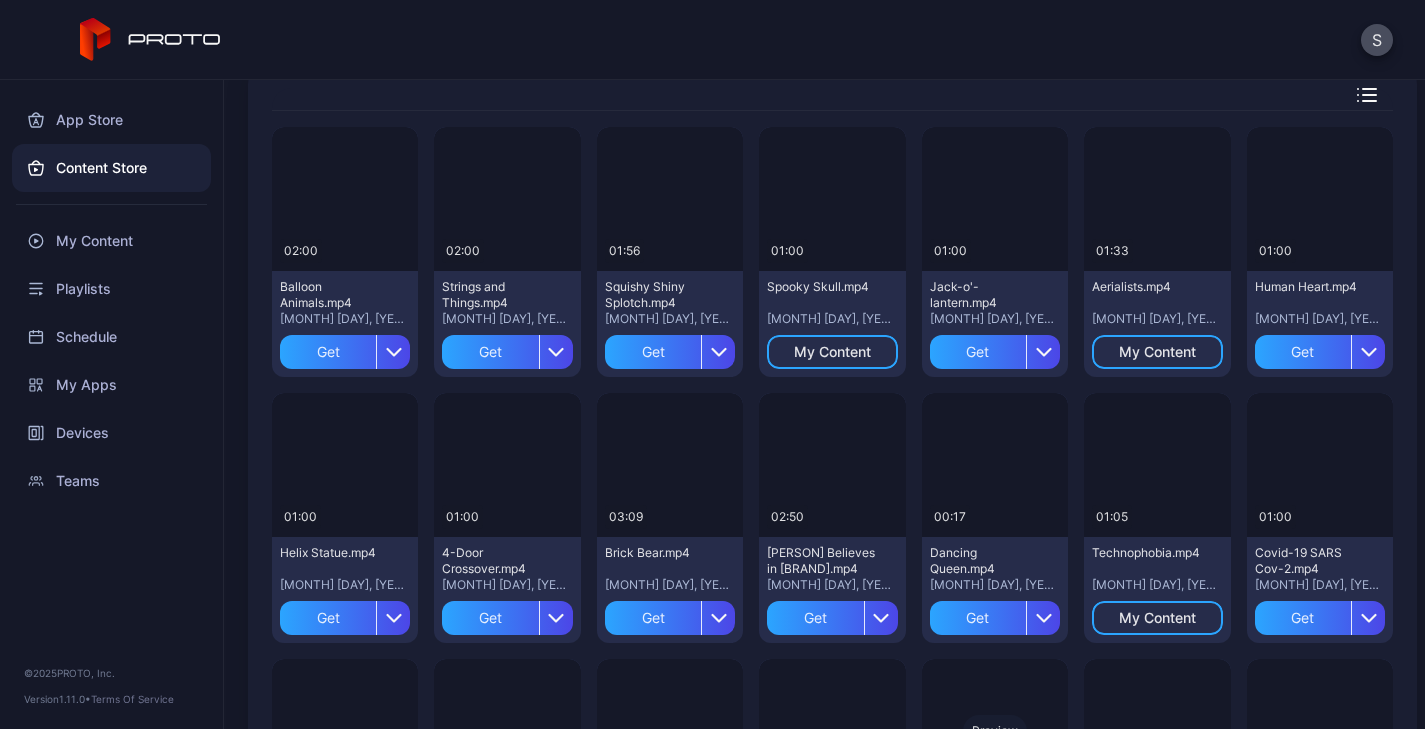scroll, scrollTop: 90, scrollLeft: 0, axis: vertical 